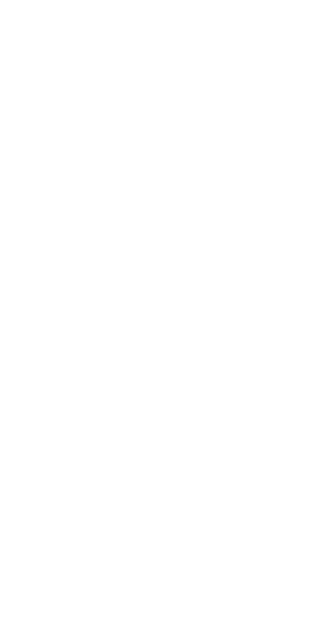 scroll, scrollTop: 0, scrollLeft: 0, axis: both 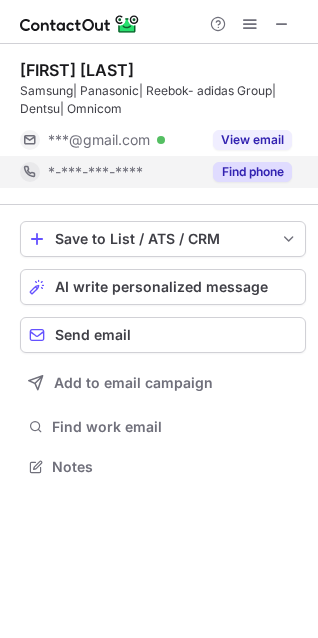 click on "Find phone" at bounding box center [252, 172] 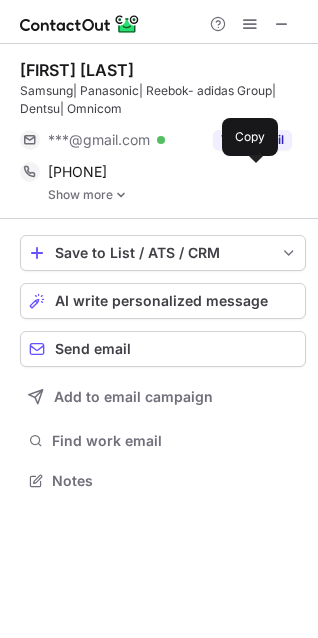 scroll, scrollTop: 10, scrollLeft: 9, axis: both 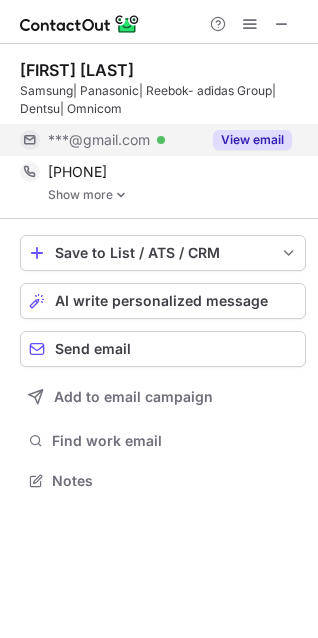 click on "View email" at bounding box center (252, 140) 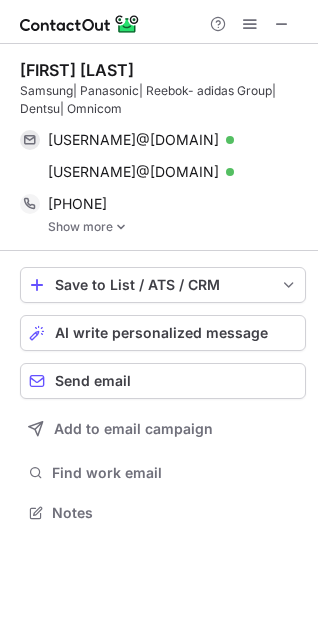 scroll, scrollTop: 10, scrollLeft: 9, axis: both 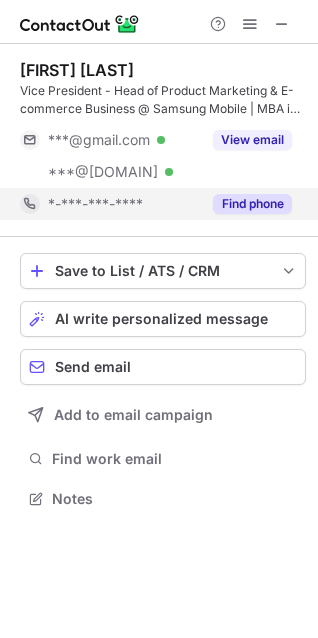 click on "Find phone" at bounding box center [252, 204] 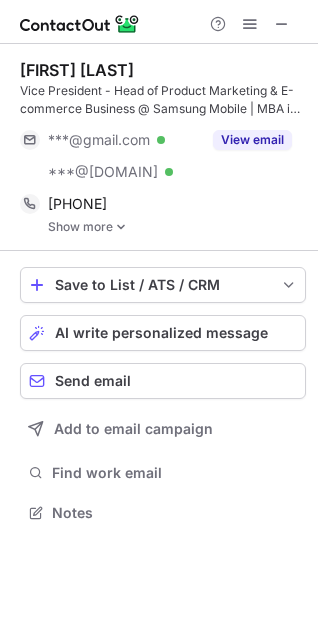 scroll, scrollTop: 10, scrollLeft: 9, axis: both 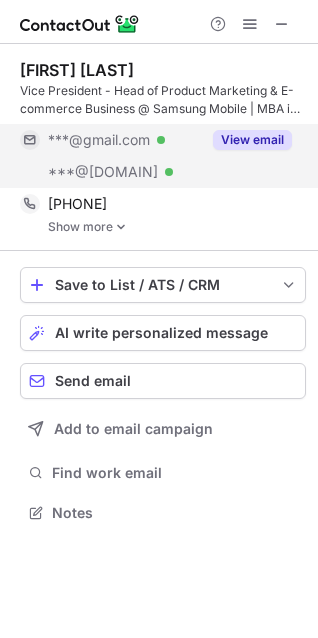 click on "View email" at bounding box center [252, 140] 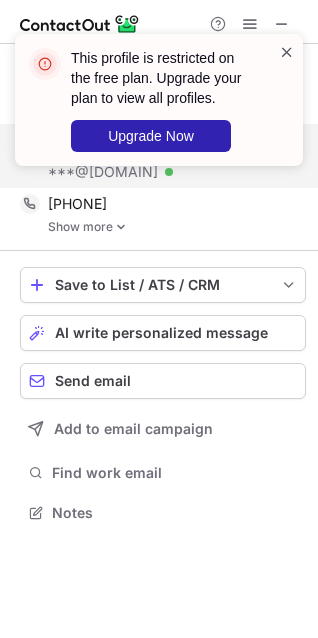 click at bounding box center [287, 52] 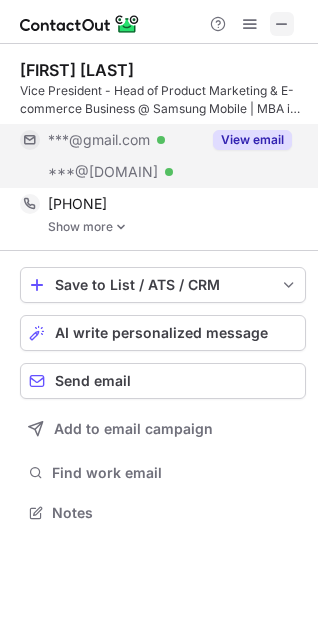 click at bounding box center [282, 24] 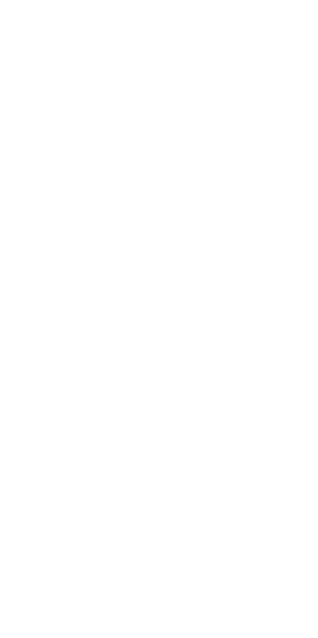 scroll, scrollTop: 0, scrollLeft: 0, axis: both 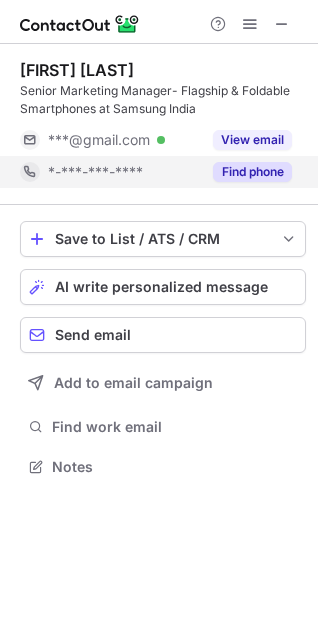 click on "Find phone" at bounding box center (246, 172) 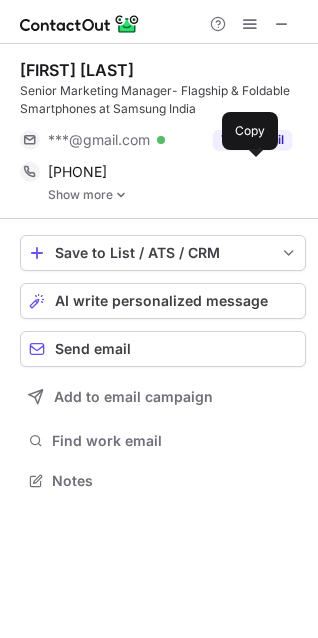 scroll, scrollTop: 10, scrollLeft: 9, axis: both 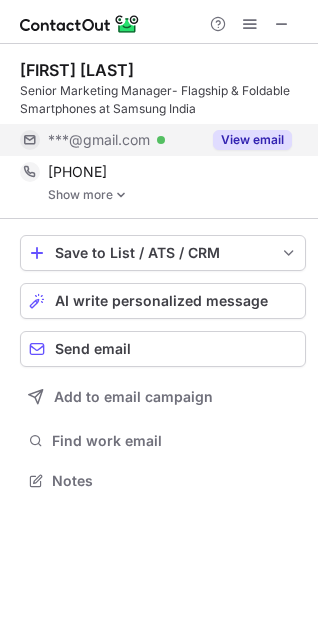click on "View email" at bounding box center (252, 140) 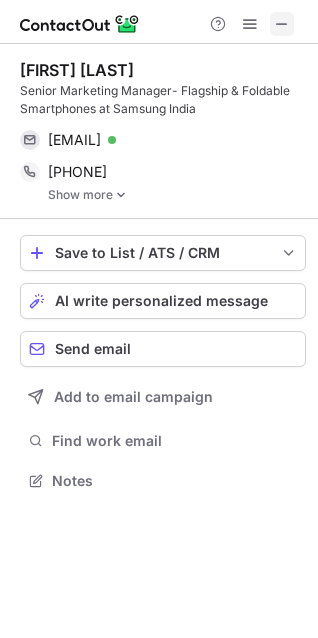 click at bounding box center (282, 24) 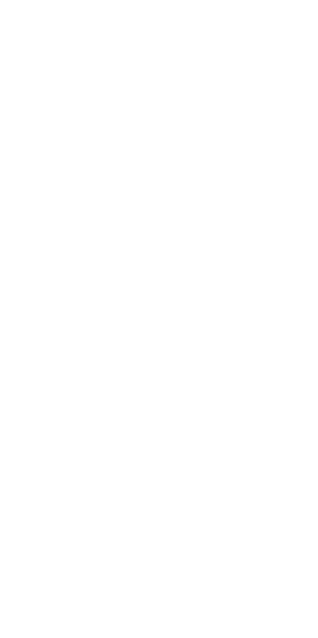 scroll, scrollTop: 0, scrollLeft: 0, axis: both 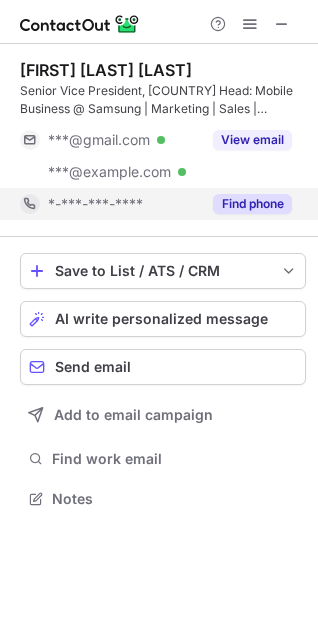 click on "Find phone" at bounding box center (252, 204) 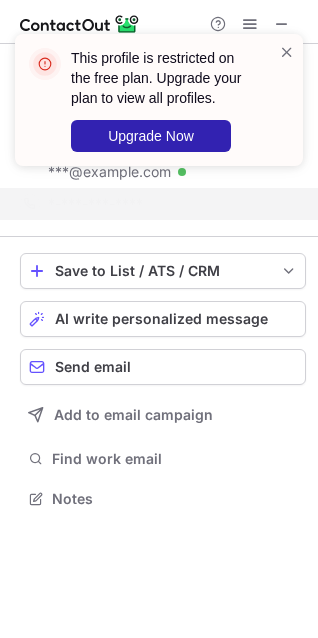 click on "This profile is restricted on the free plan. Upgrade your plan to view all profiles. Upgrade Now" at bounding box center (159, 108) 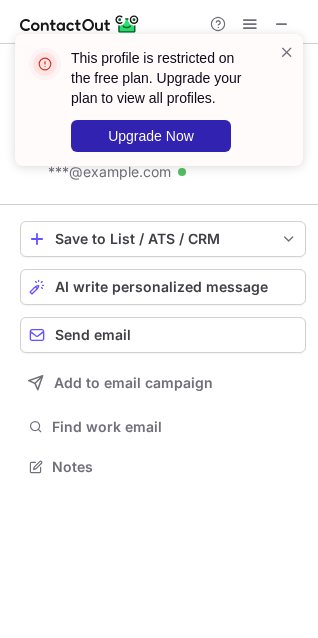 scroll, scrollTop: 452, scrollLeft: 318, axis: both 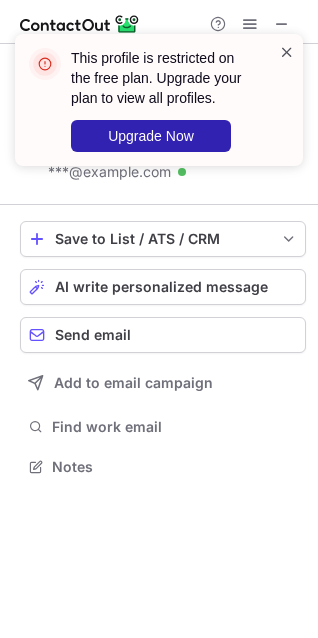 click at bounding box center [287, 52] 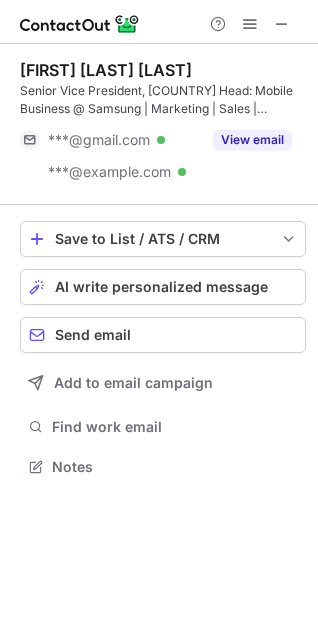 click at bounding box center [282, 24] 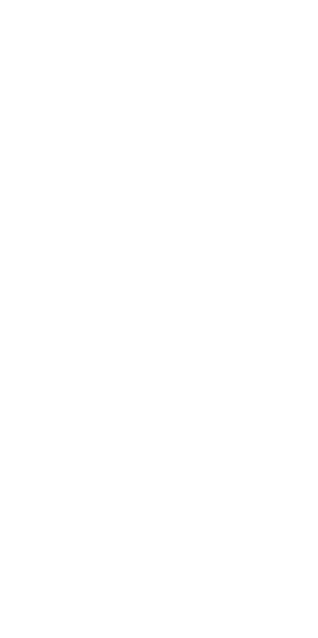 scroll, scrollTop: 0, scrollLeft: 0, axis: both 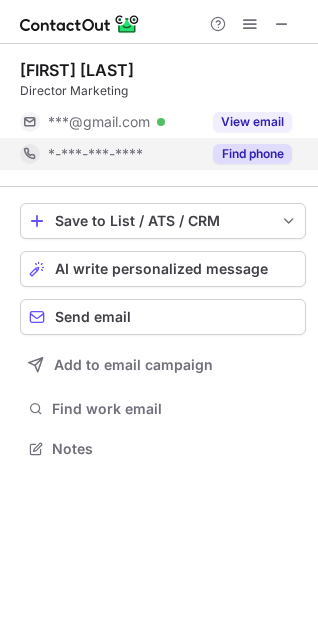 click on "Find phone" at bounding box center (252, 154) 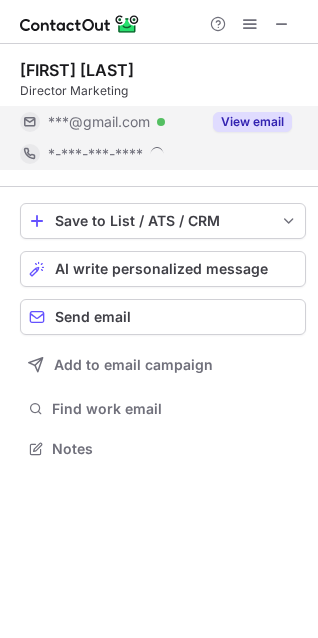 click on "View email" at bounding box center [252, 122] 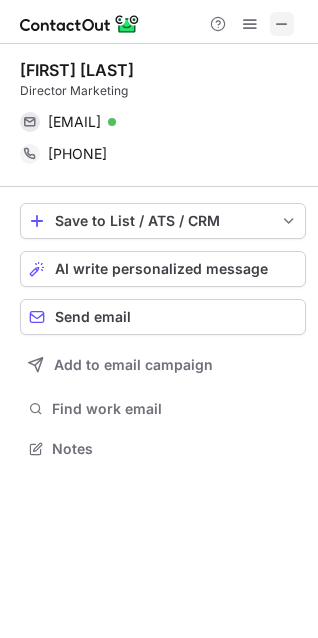 click at bounding box center [282, 24] 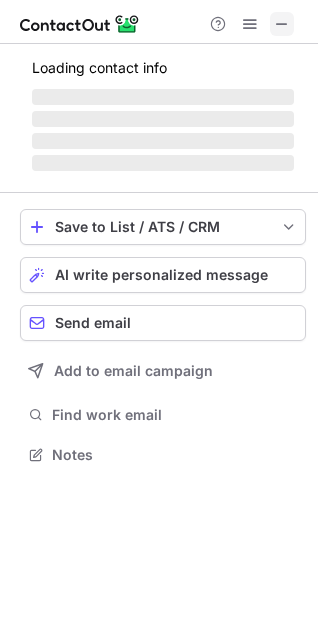 scroll, scrollTop: 440, scrollLeft: 318, axis: both 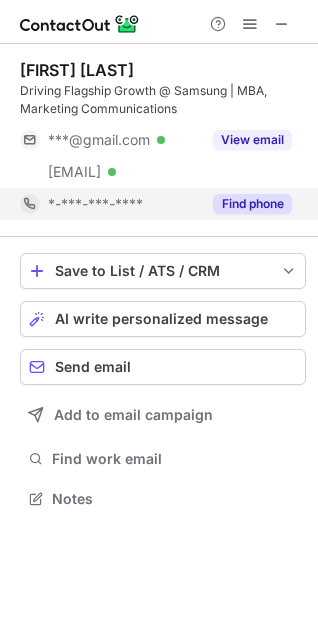 click on "Find phone" at bounding box center (252, 204) 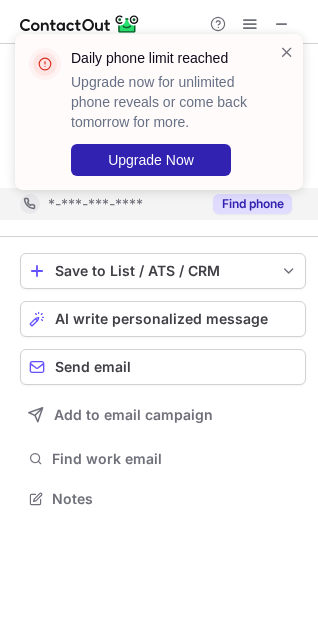 click on "Daily phone limit reached Upgrade now for unlimited phone reveals or come back tomorrow for more. Upgrade Now" at bounding box center (159, 120) 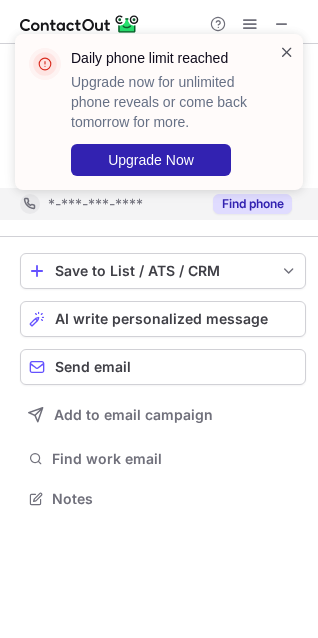 click at bounding box center (287, 52) 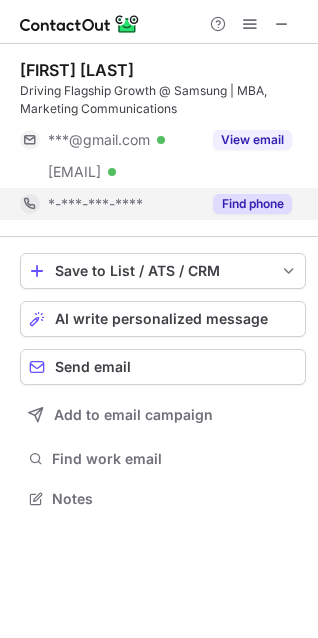 click at bounding box center (282, 24) 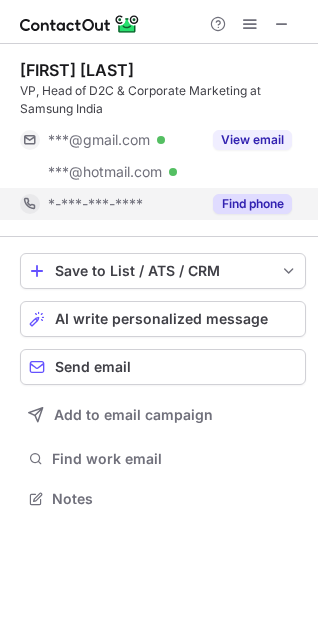 click on "Find phone" at bounding box center (252, 204) 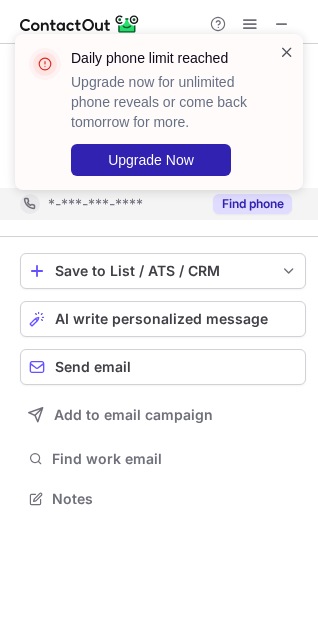click at bounding box center (287, 52) 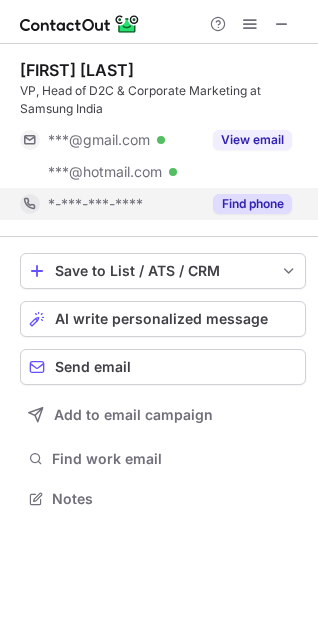 click on "Daily phone limit reached Upgrade now for unlimited phone reveals or come back tomorrow for more. Upgrade Now" at bounding box center [159, 120] 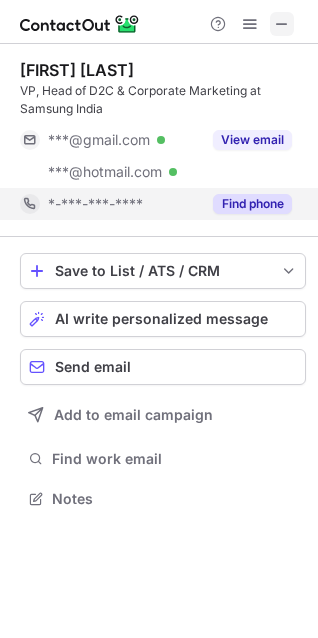 click at bounding box center (282, 24) 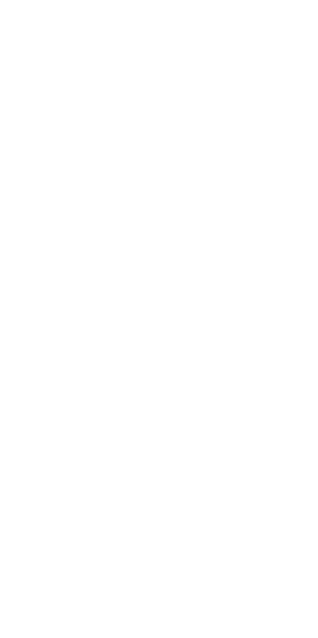 scroll, scrollTop: 0, scrollLeft: 0, axis: both 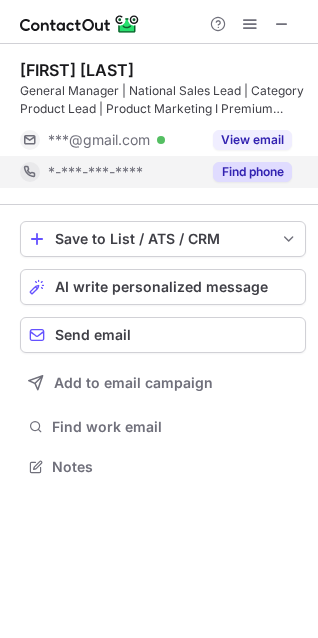 click on "Find phone" at bounding box center [252, 172] 